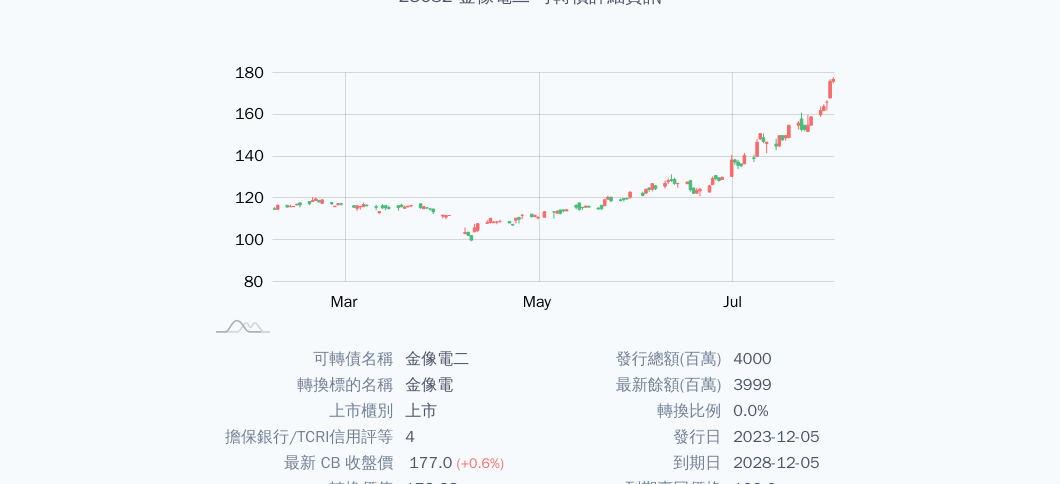 scroll, scrollTop: 0, scrollLeft: 0, axis: both 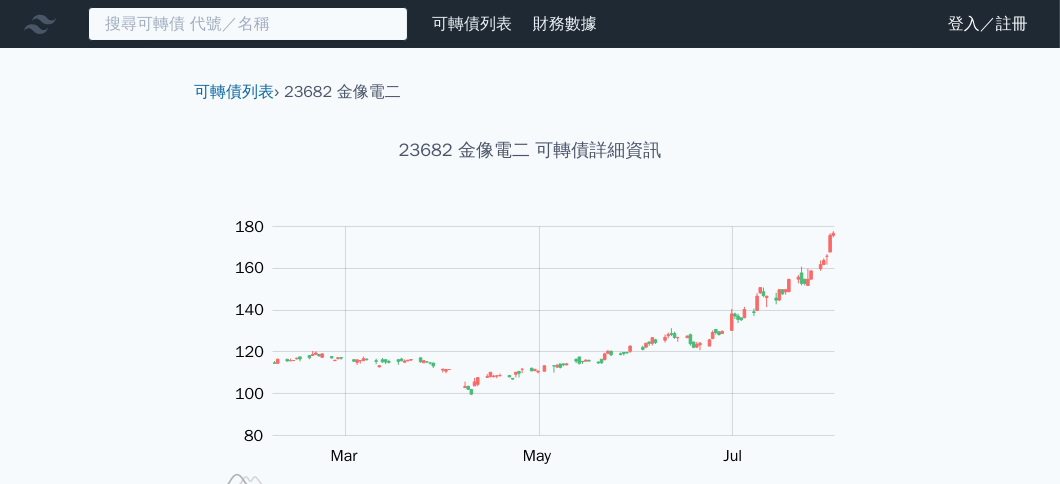 click at bounding box center (248, 24) 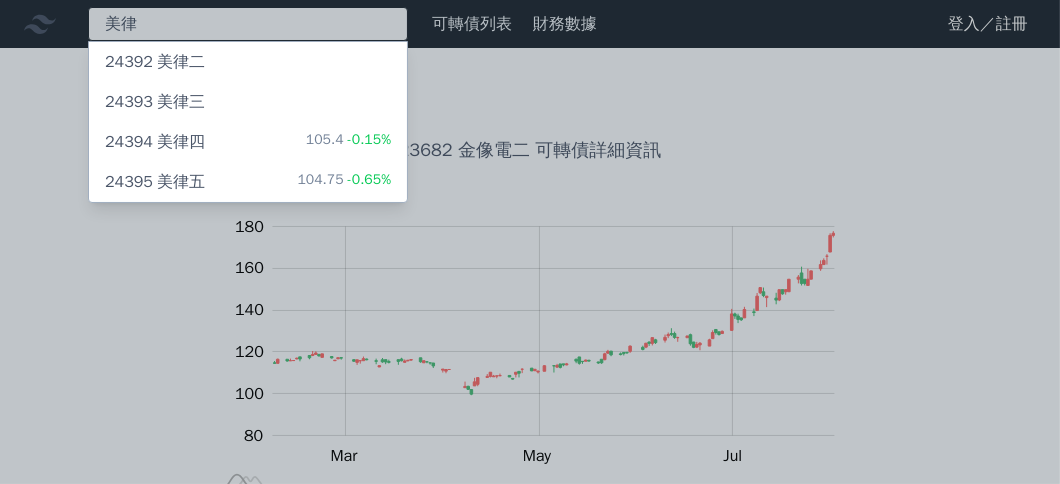type on "美律" 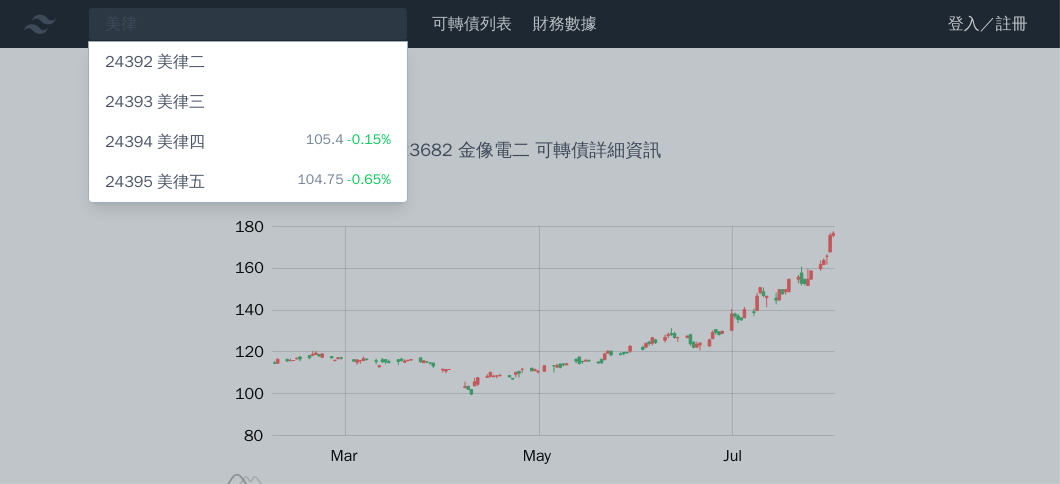 click on "24394 美律四
105.4 -0.15%" at bounding box center [248, 142] 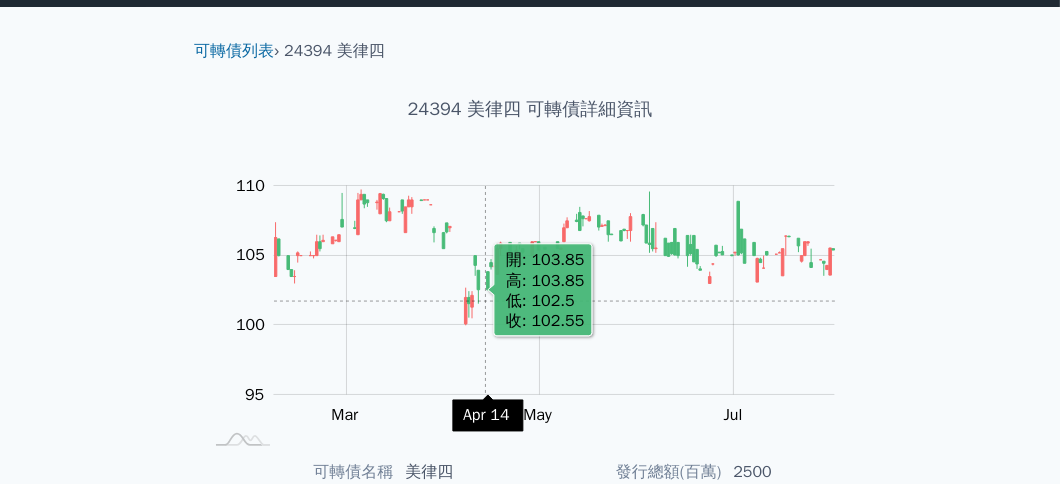 scroll, scrollTop: 0, scrollLeft: 0, axis: both 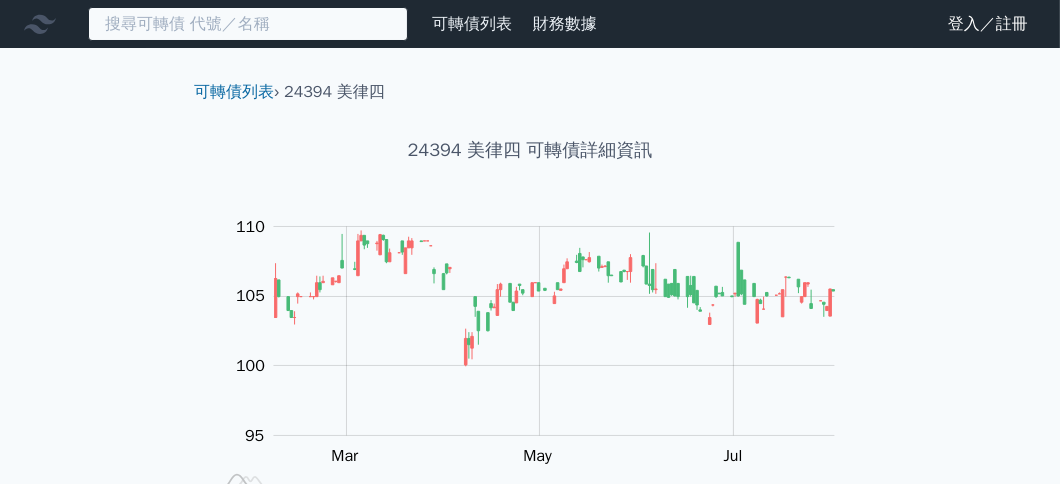 click at bounding box center (248, 24) 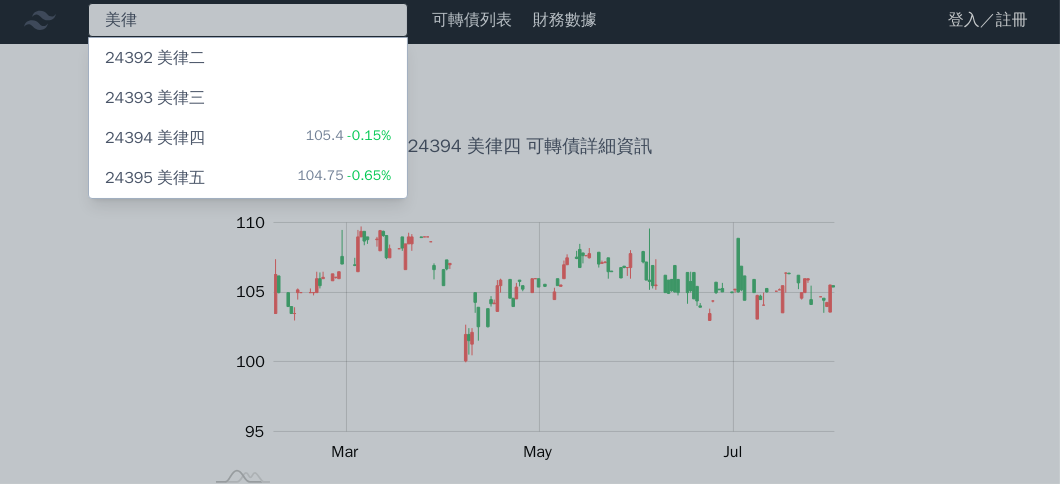 scroll, scrollTop: 0, scrollLeft: 0, axis: both 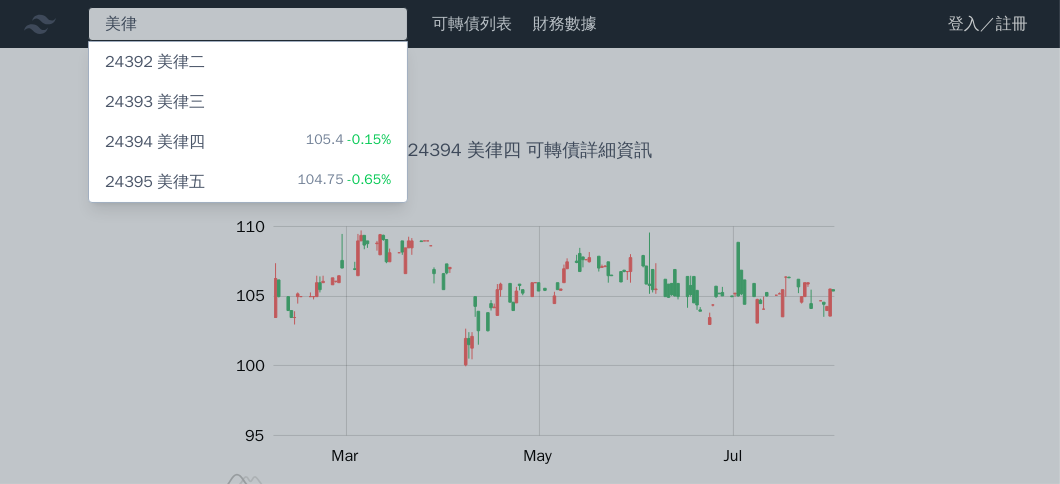 type on "美律" 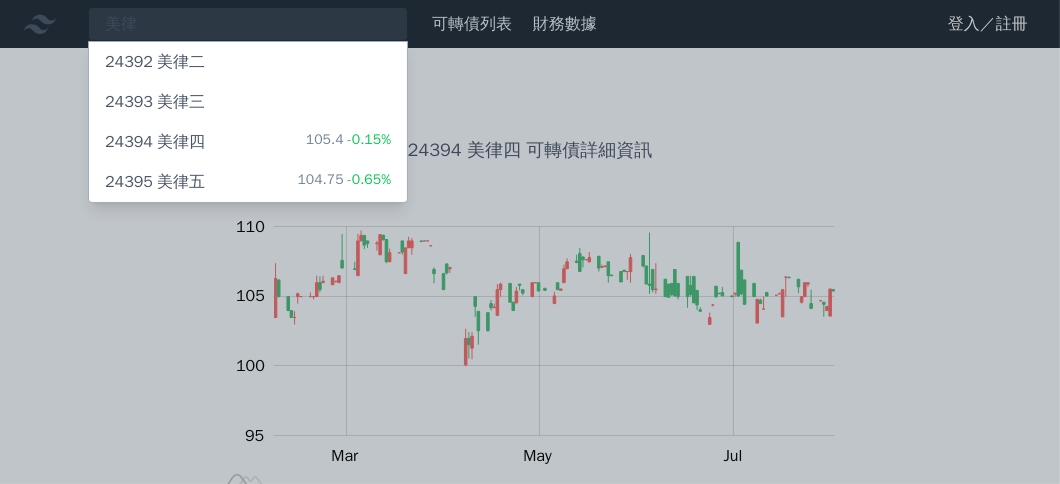 click on "24395 美律五
104.75 -0.65%" at bounding box center (248, 182) 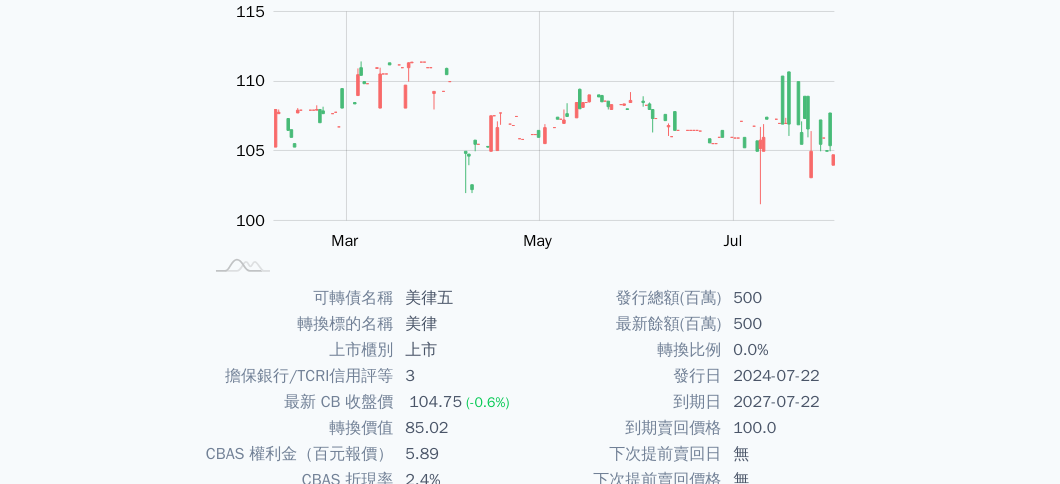 scroll, scrollTop: 0, scrollLeft: 0, axis: both 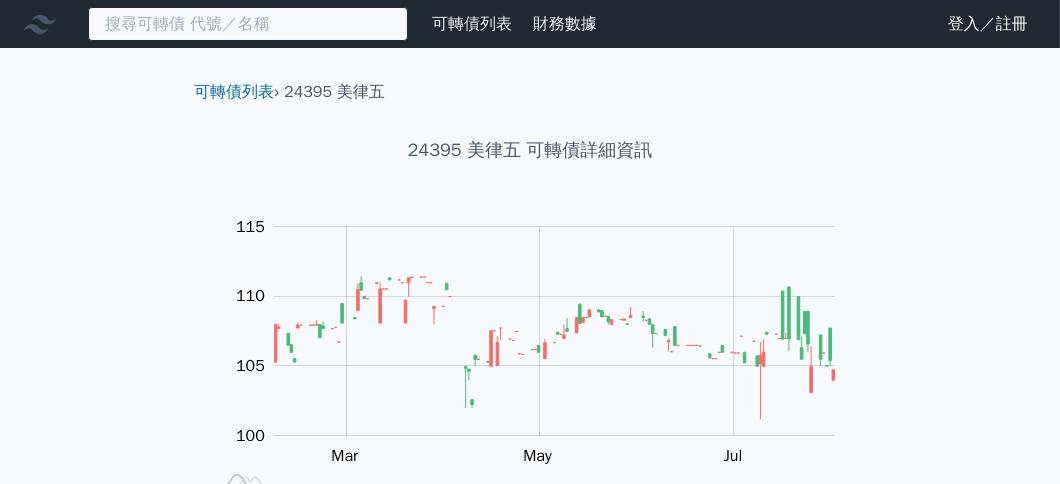 click at bounding box center [248, 24] 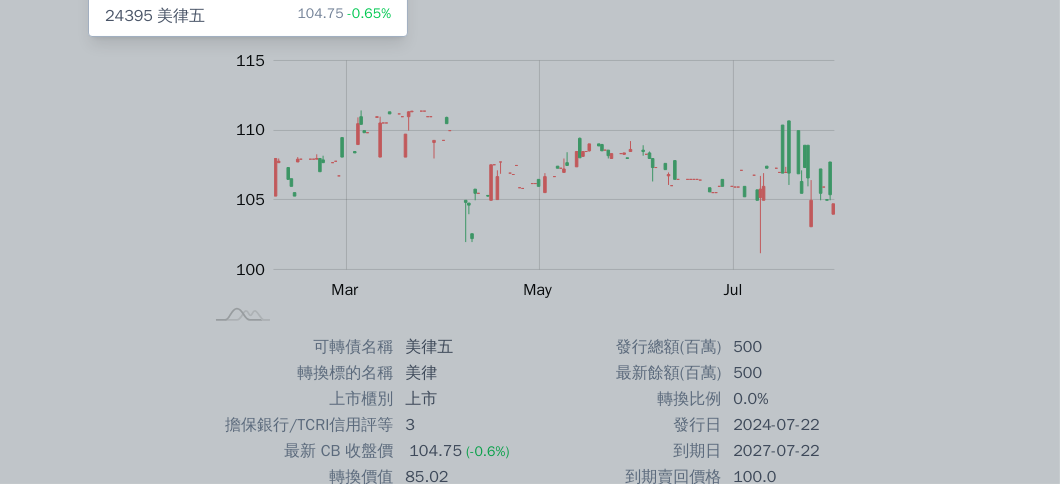 scroll, scrollTop: 100, scrollLeft: 0, axis: vertical 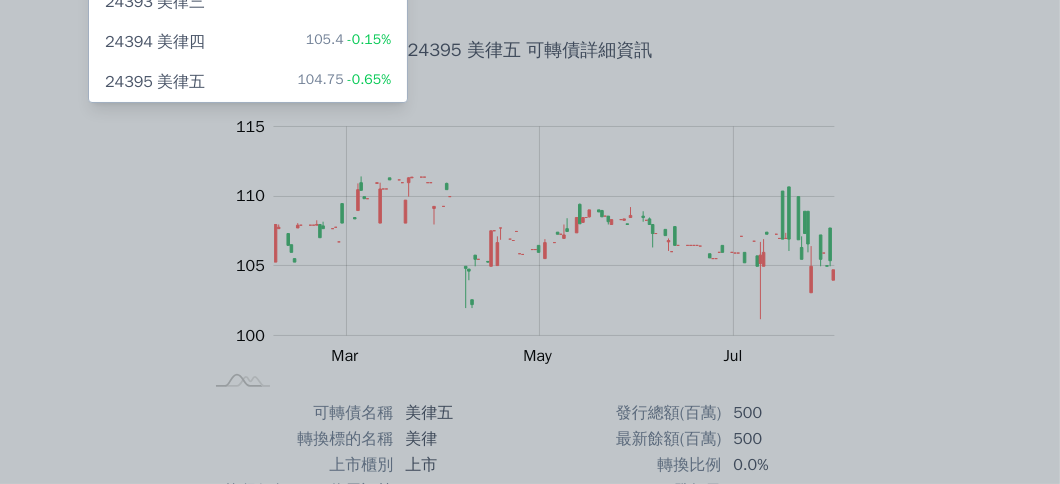 type on "美律" 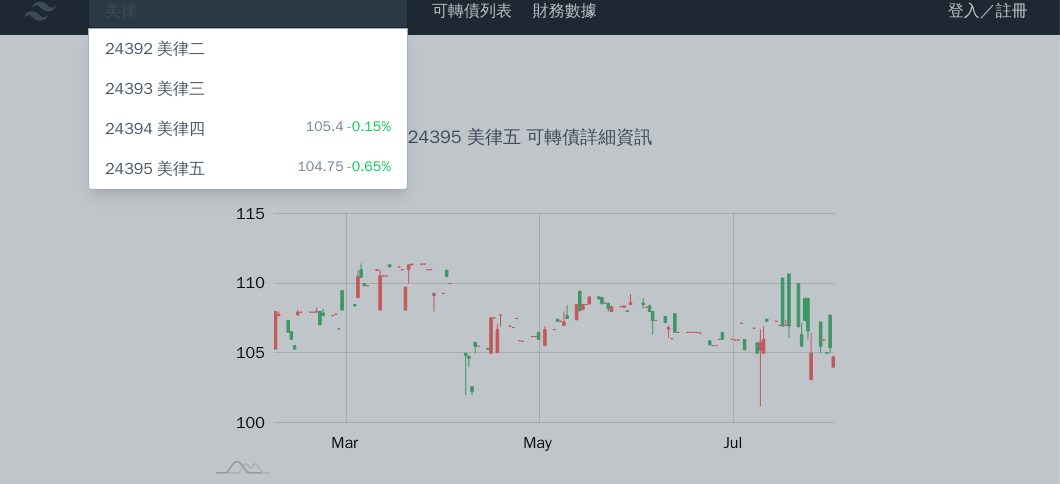 click on "美律
24392 美律二
24393 美律三
24394 美律四
105.4 -0.15%
24395 美律五
104.75 -0.65%
可轉債列表
財務數據
可轉債列表
財務數據
登入／註冊
登入／註冊" at bounding box center (530, 450) 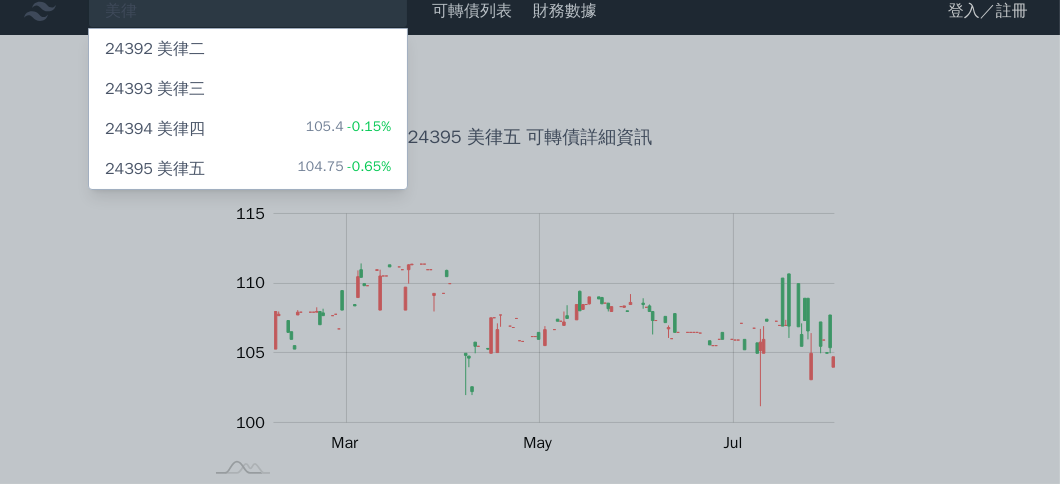 click on "24394 美律四" at bounding box center (155, 129) 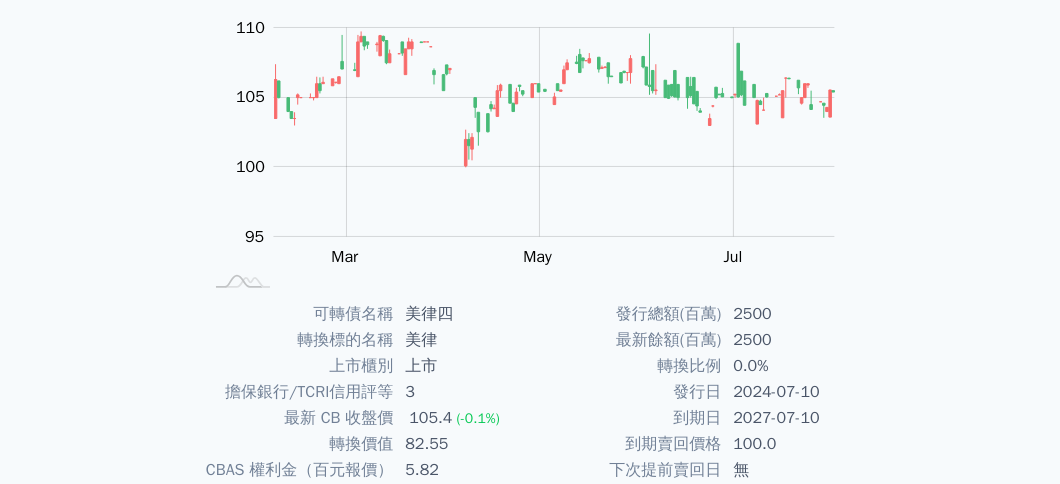 scroll, scrollTop: 299, scrollLeft: 0, axis: vertical 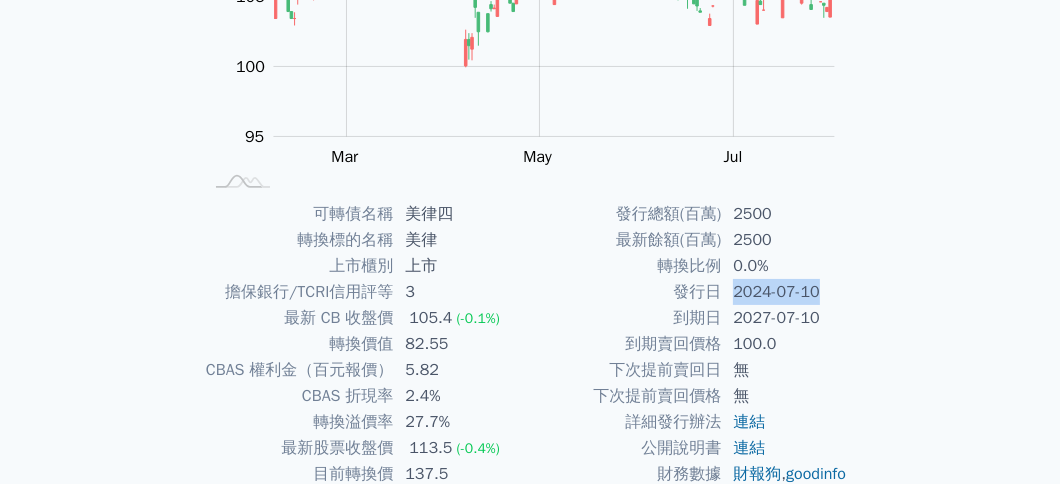 drag, startPoint x: 733, startPoint y: 285, endPoint x: 869, endPoint y: 302, distance: 137.05838 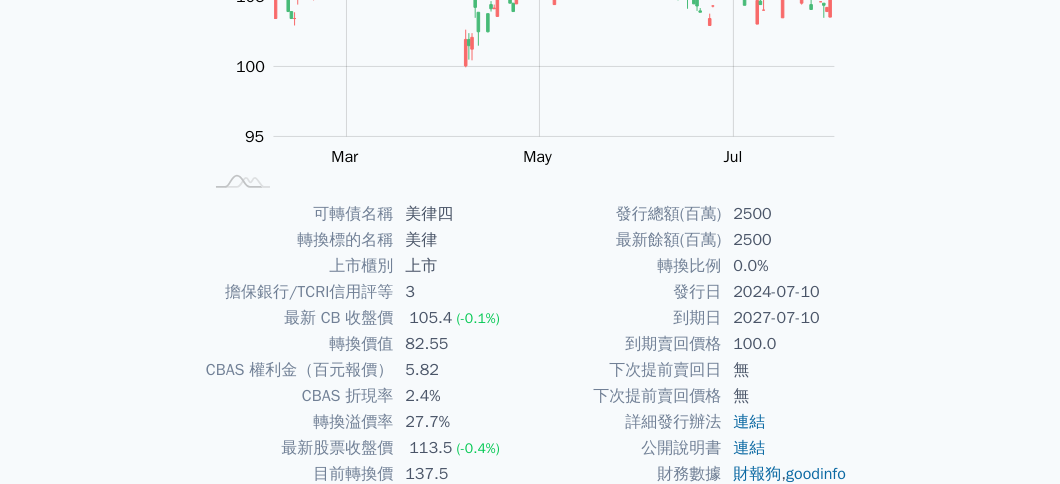click on "可轉債名稱
美律四
轉換標的名稱
美律
上市櫃別
上市
擔保銀行/TCRI信用評等
3
最新 CB 收盤價
105.4 (-0.1%)
轉換價值
82.55
CBAS 權利金（百元報價）
5.82
CBAS 折現率
2.4%
轉換溢價率
27.7%
最新股票收盤價
113.5 (-0.4%)
目前轉換價
137.5
發行時轉換價
143.1
發行價格
100.5" at bounding box center [530, 370] 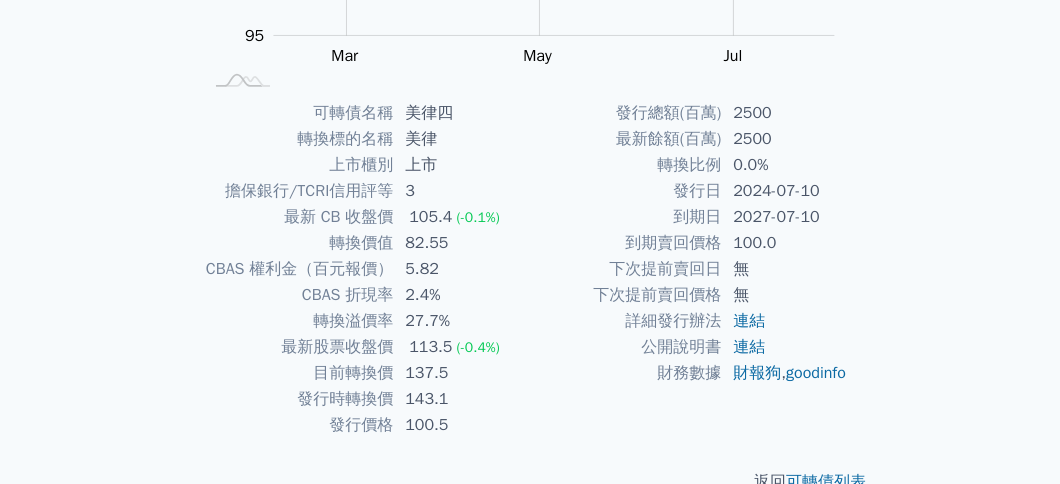 scroll, scrollTop: 299, scrollLeft: 0, axis: vertical 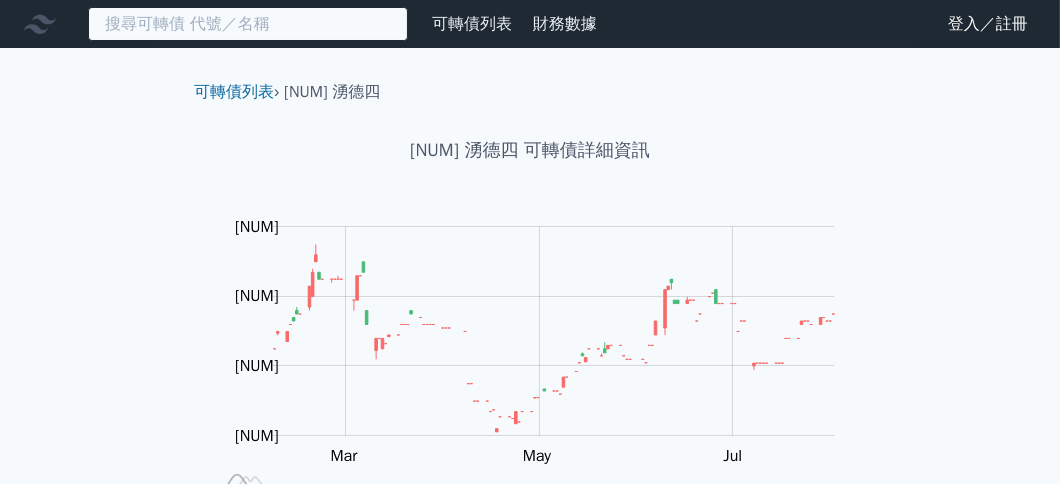 click at bounding box center (248, 24) 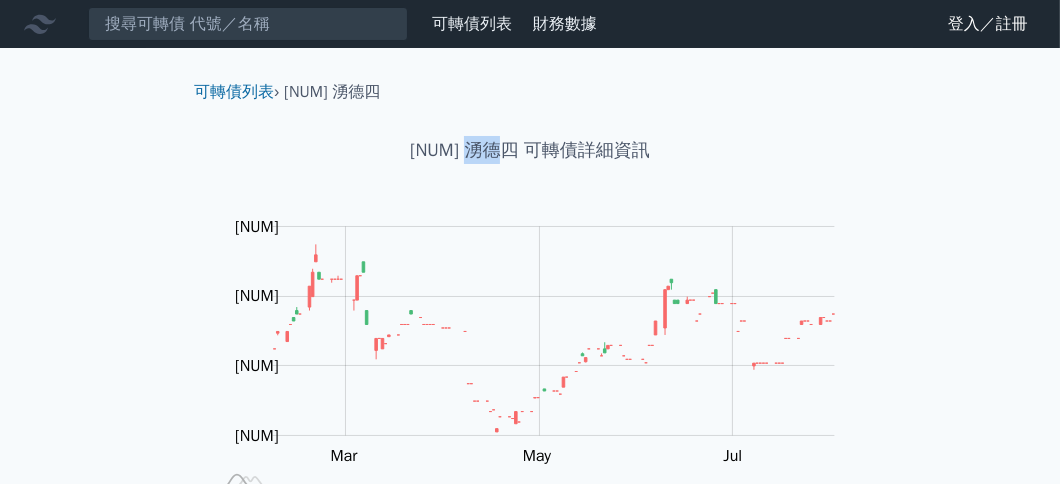 drag, startPoint x: 466, startPoint y: 148, endPoint x: 499, endPoint y: 153, distance: 33.37664 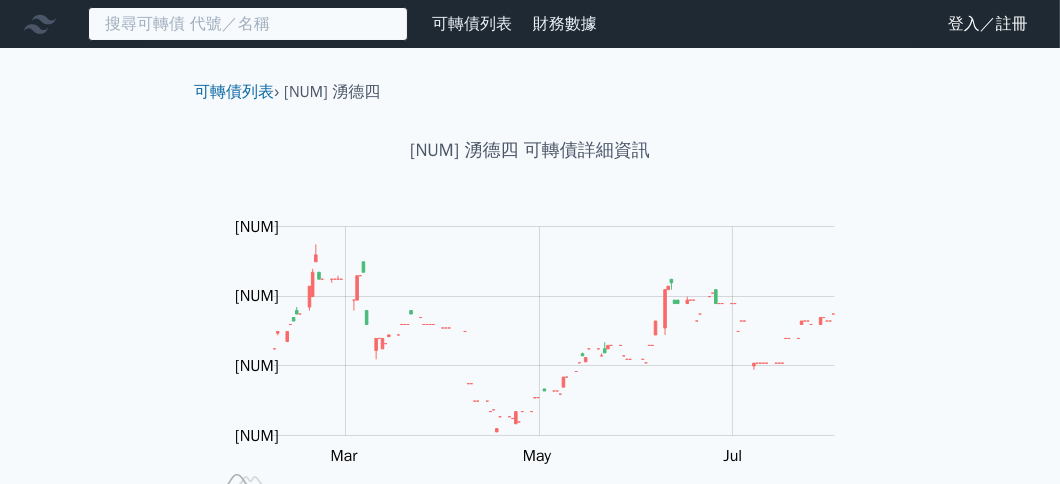 click at bounding box center (248, 24) 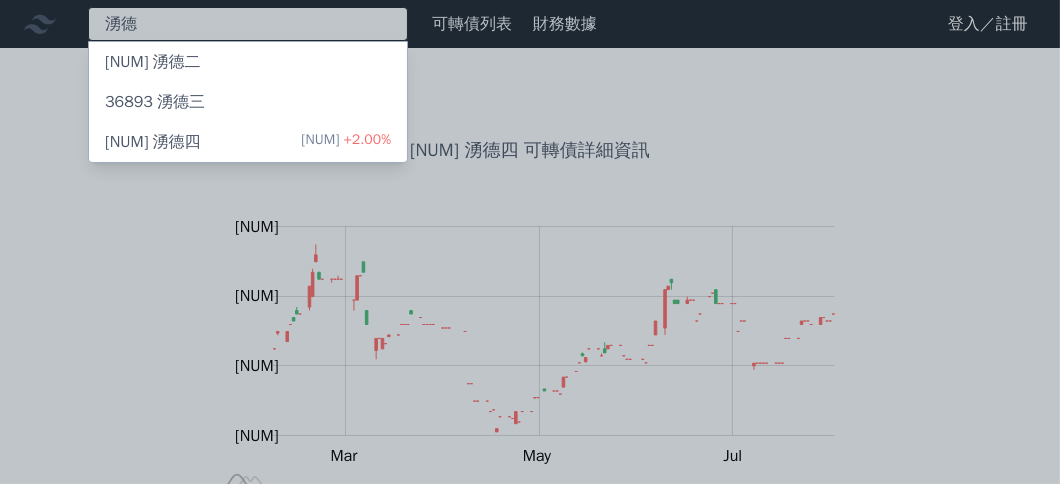 type on "湧德" 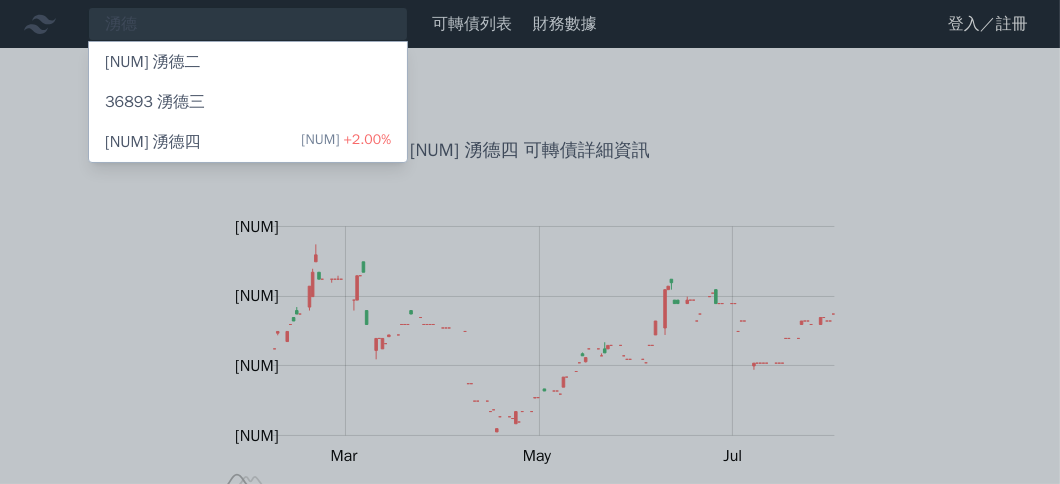 click on "[NUM] 湧德三" at bounding box center (155, 102) 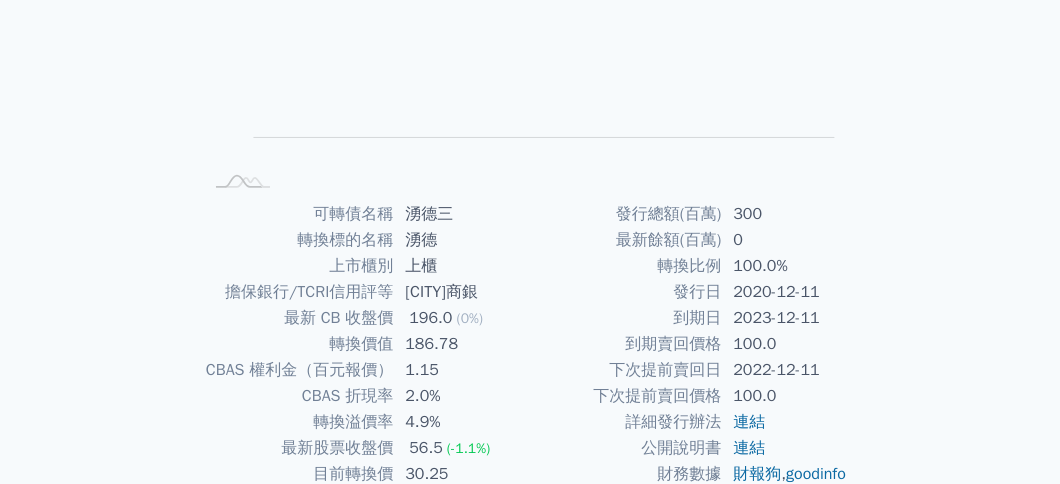 scroll, scrollTop: 0, scrollLeft: 0, axis: both 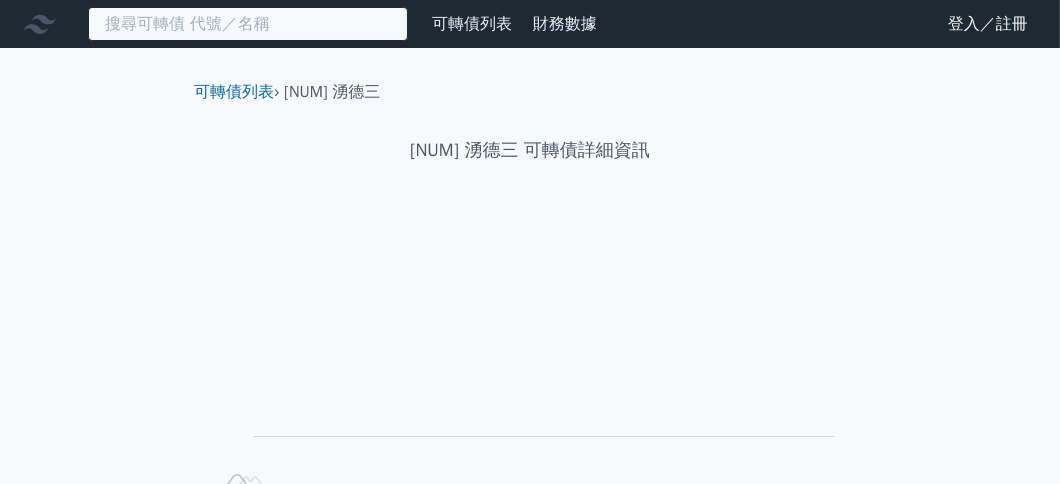 click at bounding box center (248, 24) 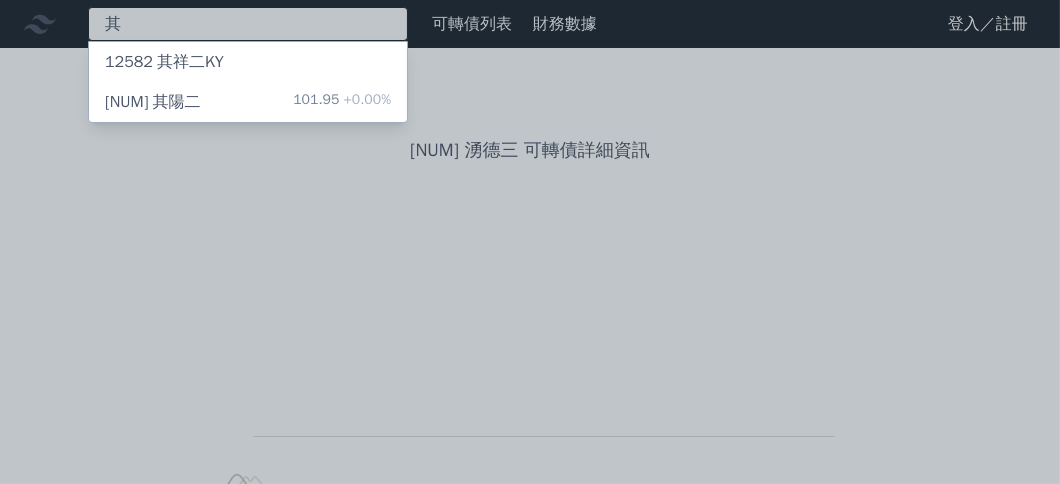 type on "奇" 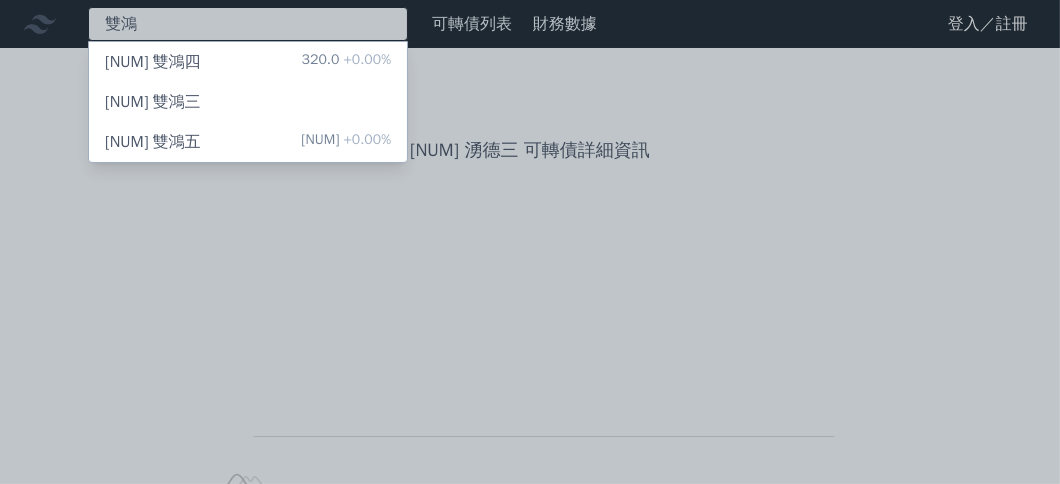 type on "雙鴻" 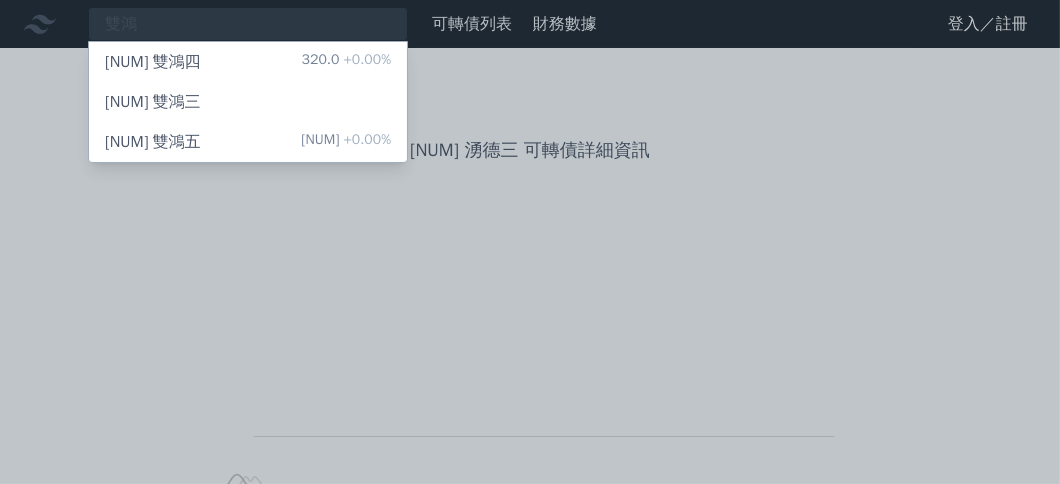 click on "[NUM] 雙鴻五
126.0 +0.00%" at bounding box center (248, 142) 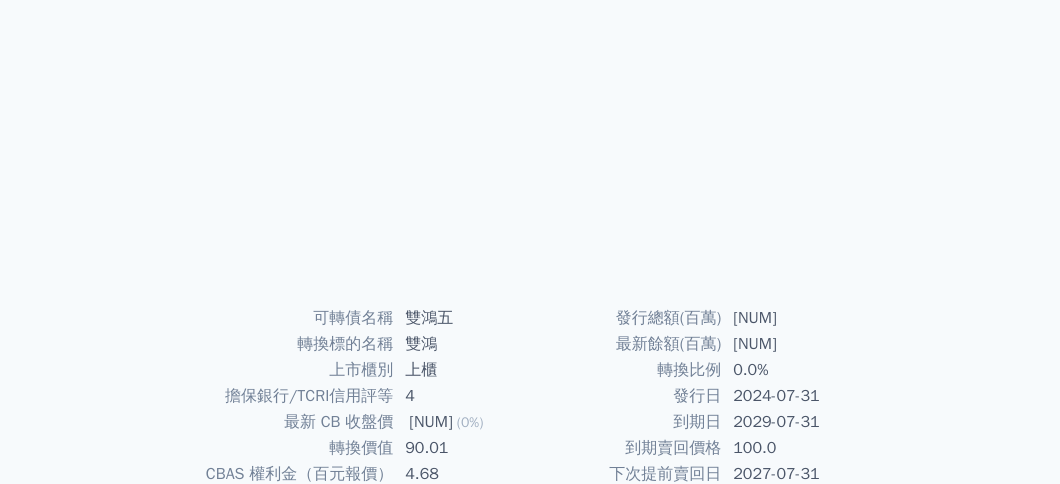scroll, scrollTop: 400, scrollLeft: 0, axis: vertical 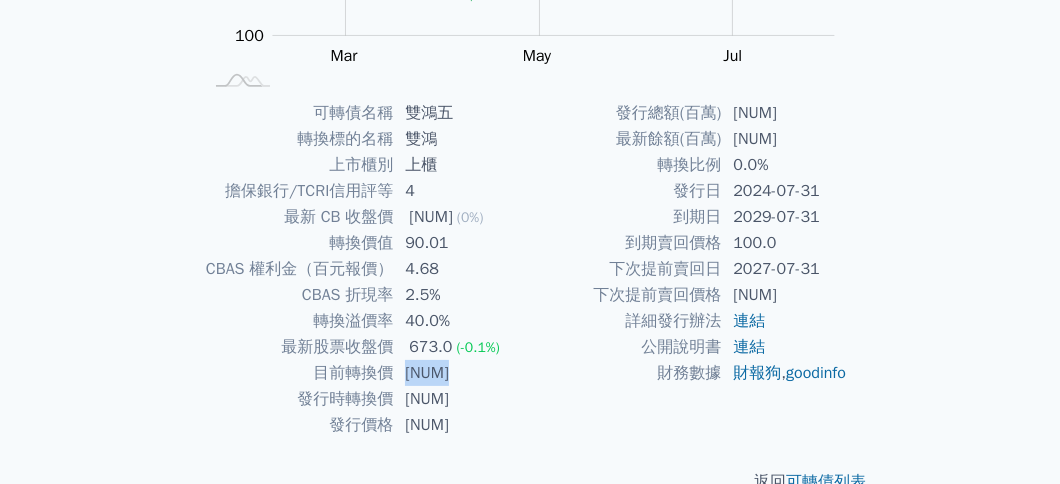 drag, startPoint x: 401, startPoint y: 370, endPoint x: 458, endPoint y: 370, distance: 57 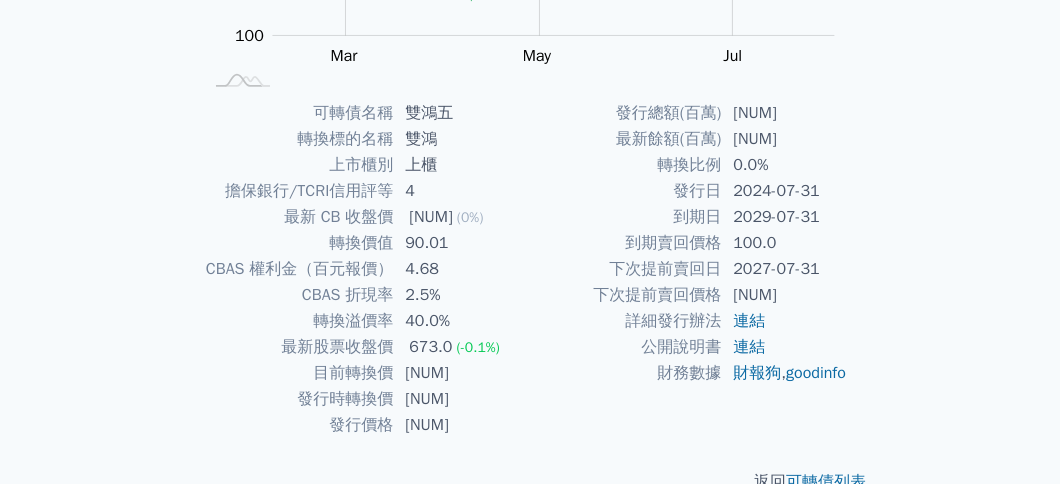 click on "[NUM]" at bounding box center (461, 399) 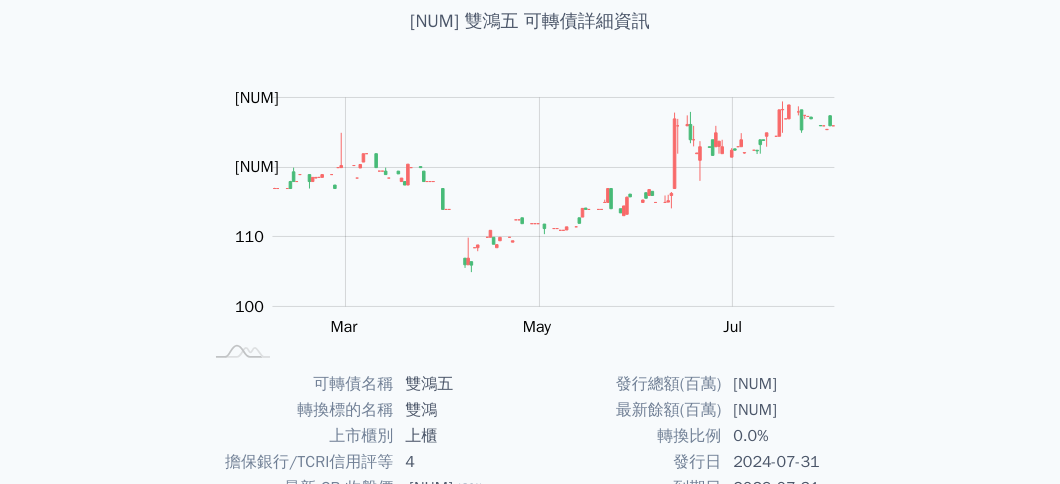 scroll, scrollTop: 0, scrollLeft: 0, axis: both 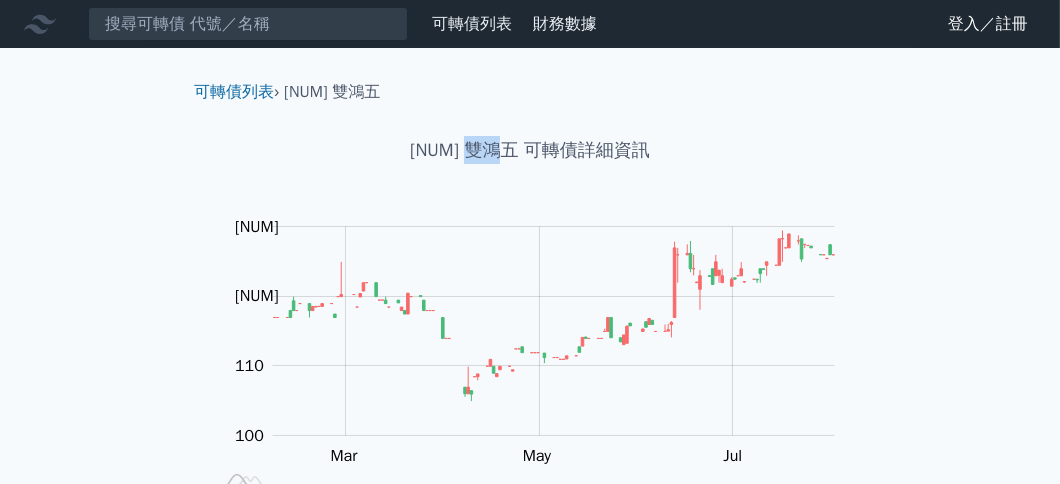 drag, startPoint x: 473, startPoint y: 149, endPoint x: 510, endPoint y: 147, distance: 37.054016 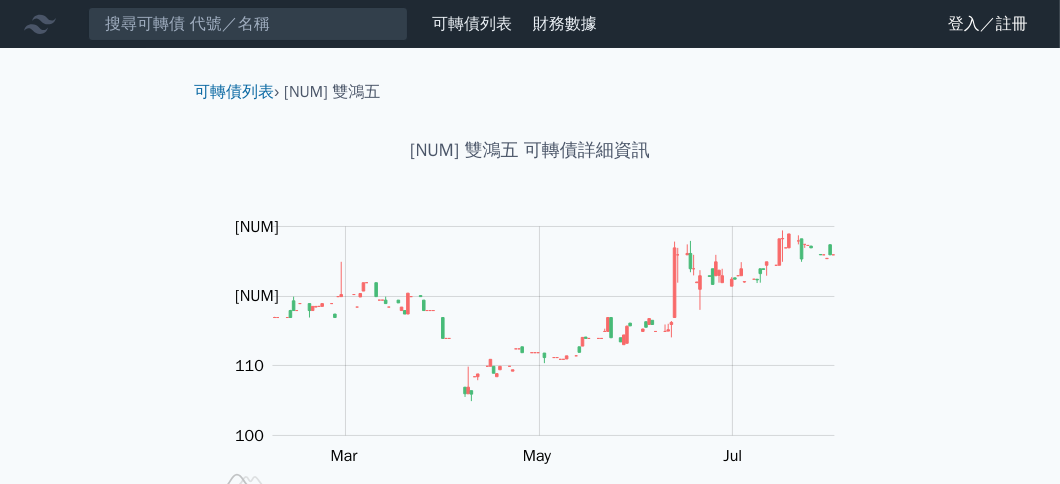 click on "可轉債列表  ›
[NUM] 雙鴻五" at bounding box center [530, 76] 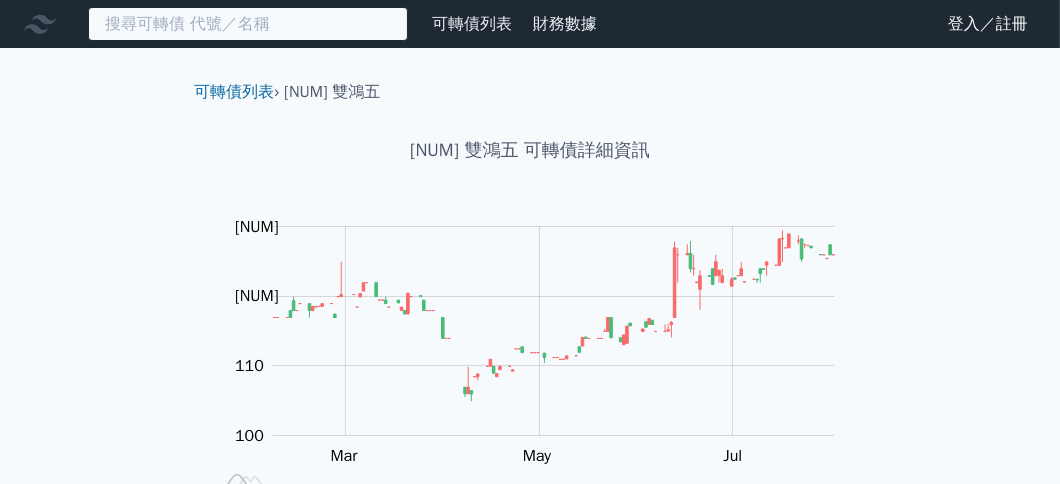 click at bounding box center [248, 24] 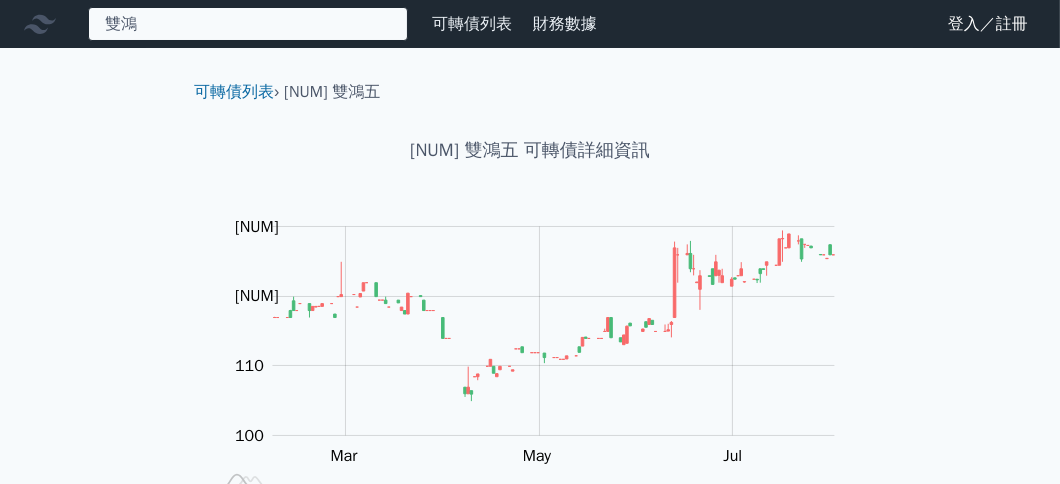 click on "雙鴻" at bounding box center (248, 24) 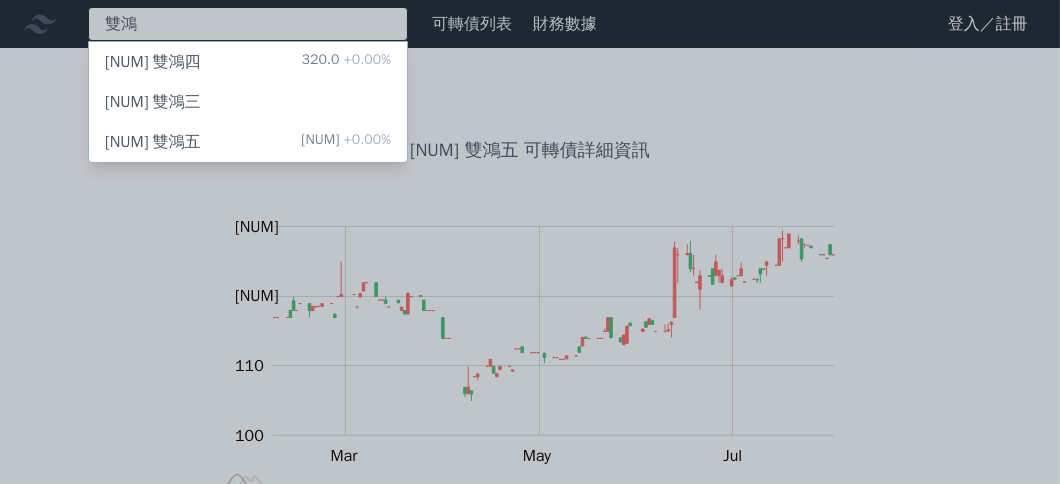 type on "雙鴻" 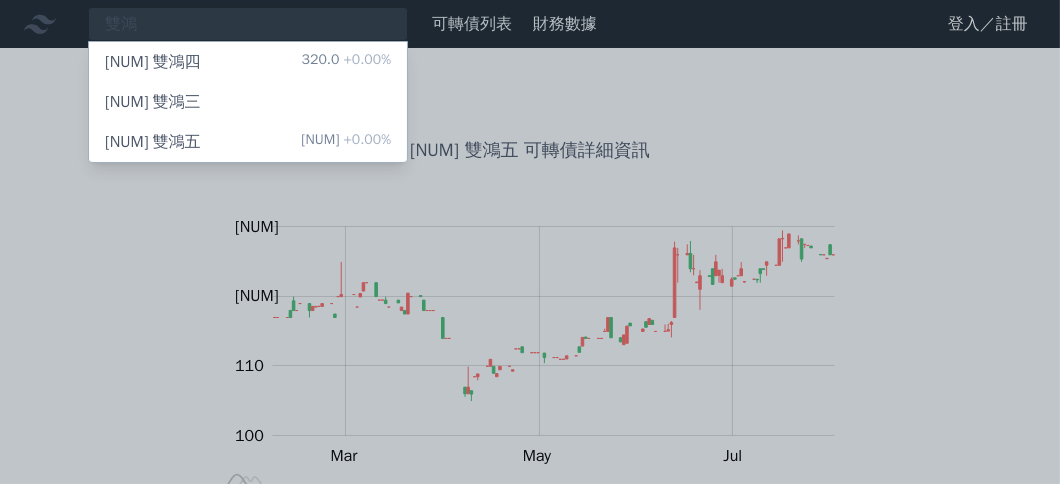 click at bounding box center (530, 242) 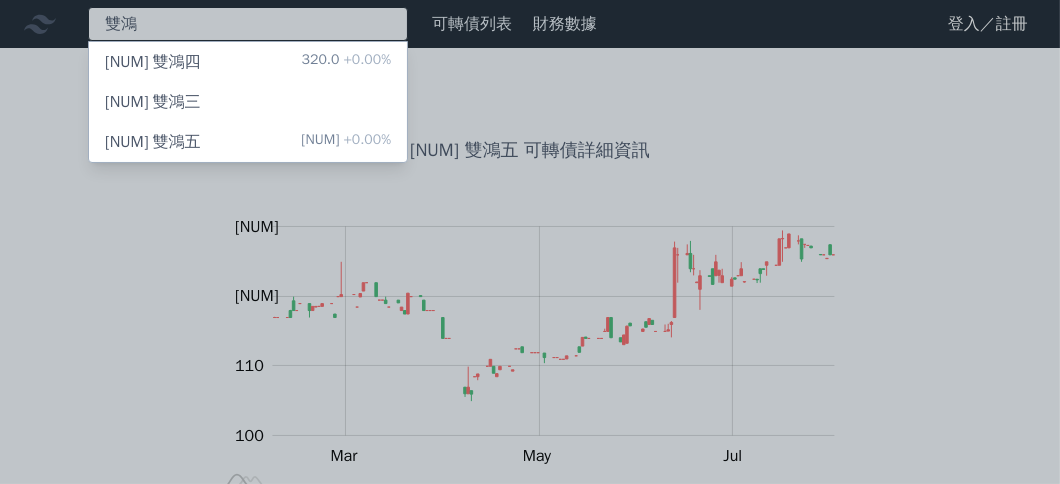 click on "雙鴻
[NUM] 雙鴻四
320.0 +0.00%
[NUM] 雙鴻三
[NUM] 雙鴻五
126.0 +0.00%" at bounding box center [248, 24] 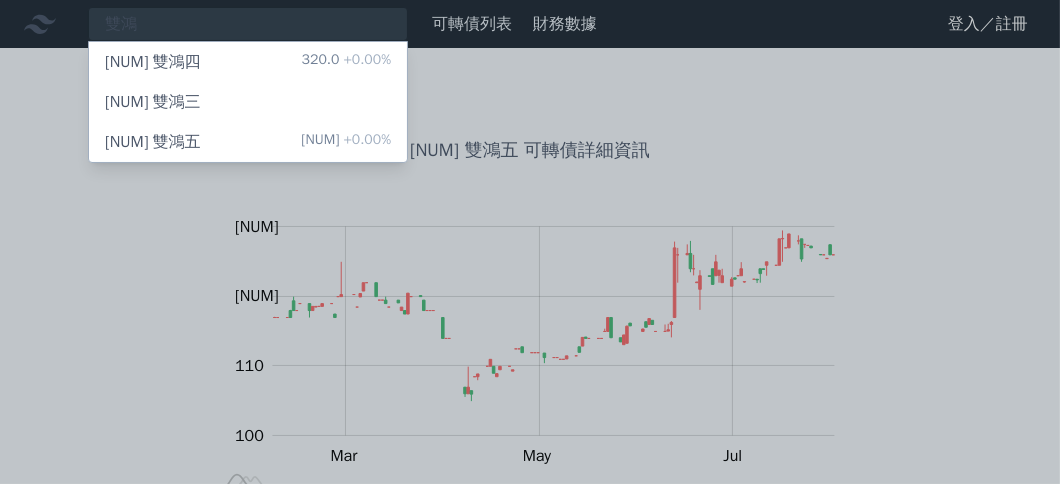 click on "[NUM] 雙鴻三" at bounding box center (248, 102) 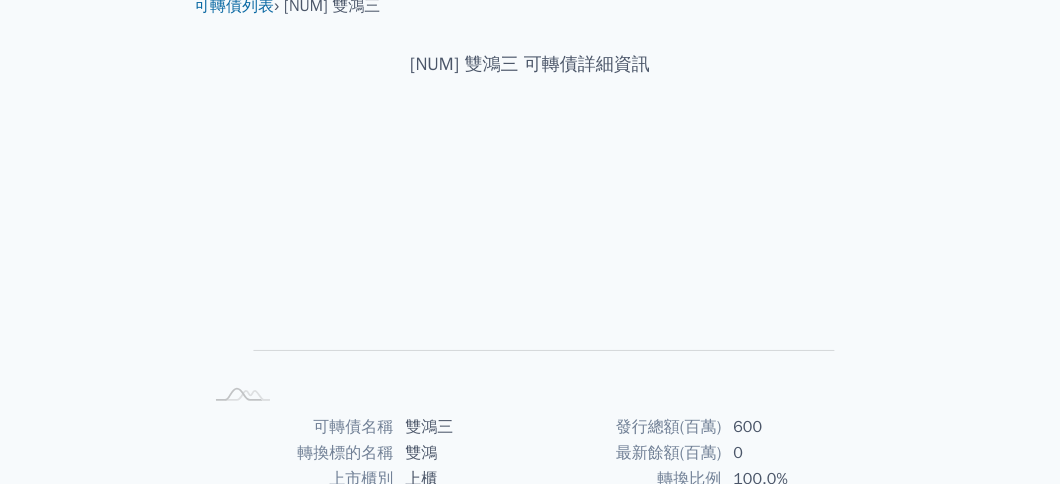 scroll, scrollTop: 0, scrollLeft: 0, axis: both 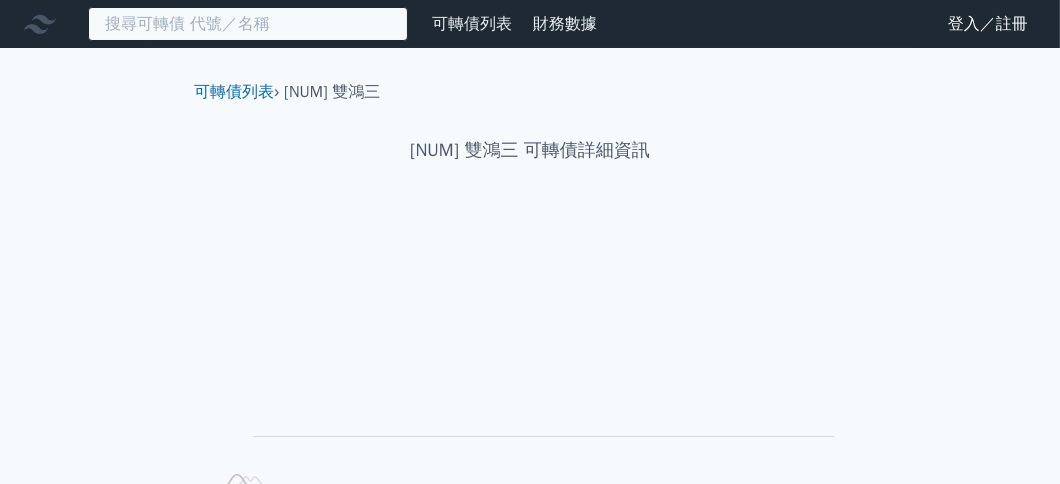 click on "可轉債列表
財務數據
可轉債列表
財務數據
登入／註冊
登入／註冊" at bounding box center (530, 24) 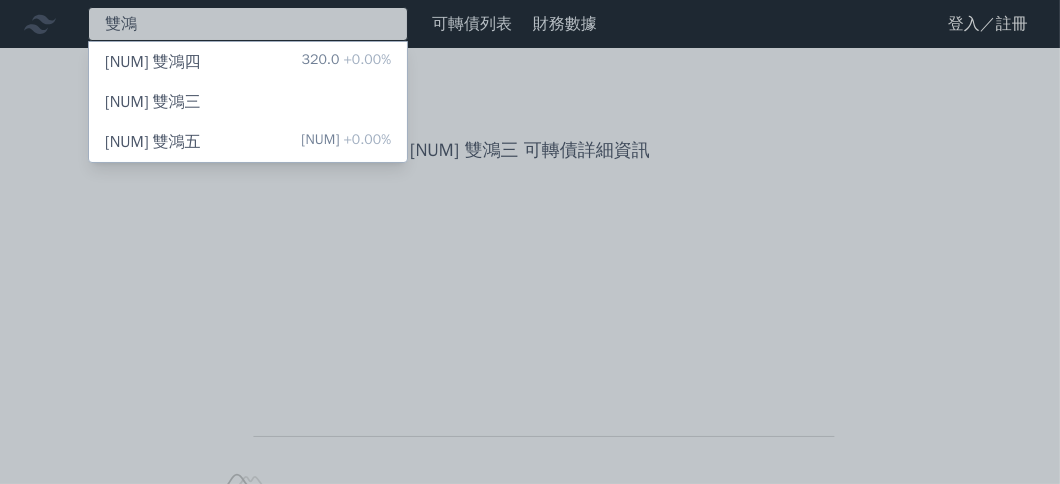 type on "雙鴻" 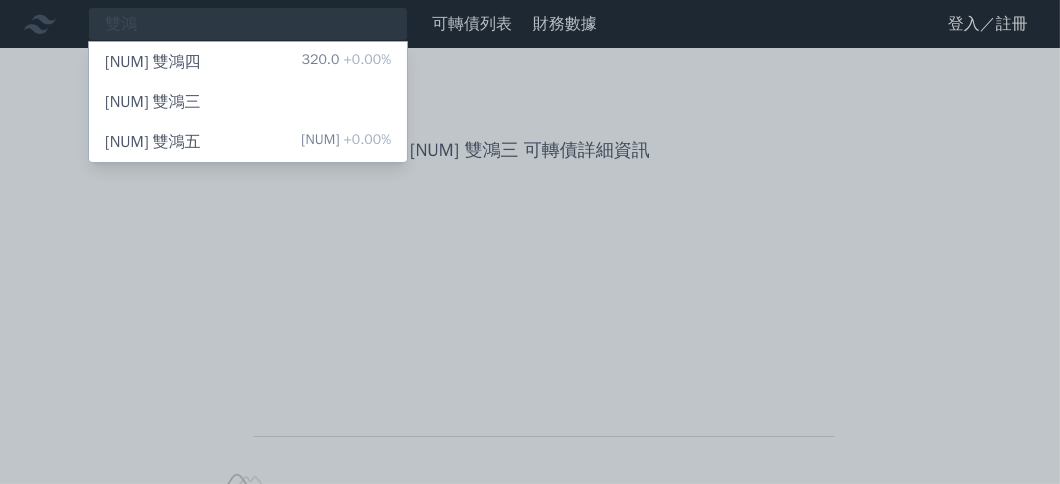 click on "[NUM] 雙鴻四
320.0 +0.00%" at bounding box center [248, 62] 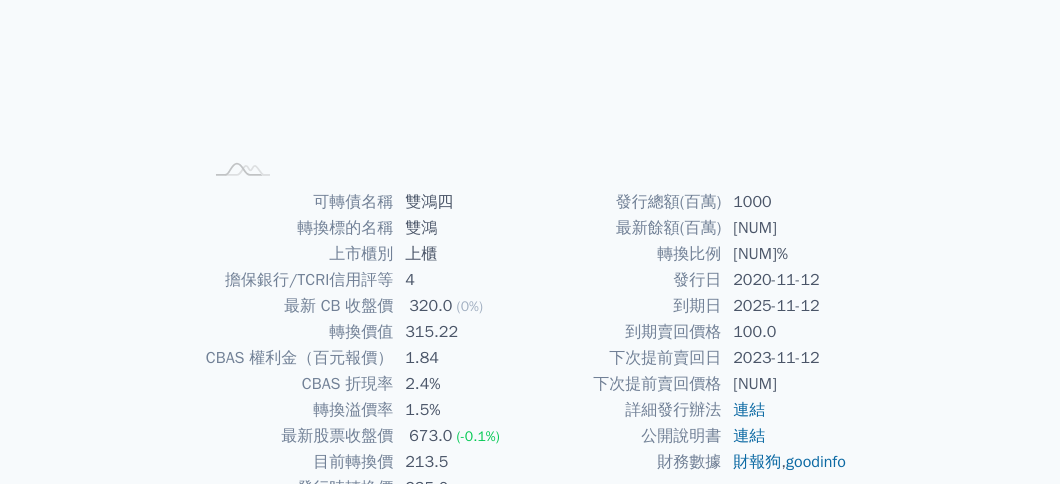 scroll, scrollTop: 400, scrollLeft: 0, axis: vertical 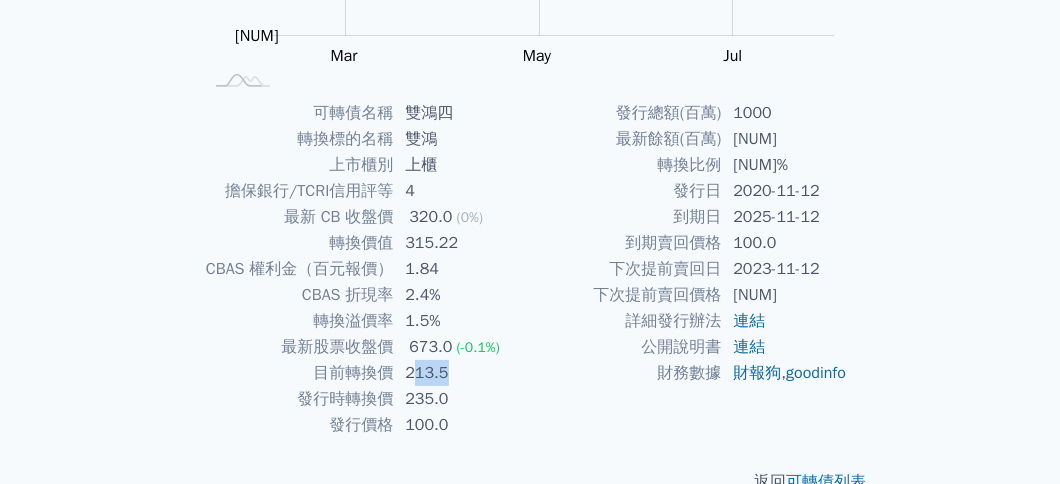 drag, startPoint x: 411, startPoint y: 371, endPoint x: 460, endPoint y: 372, distance: 49.010204 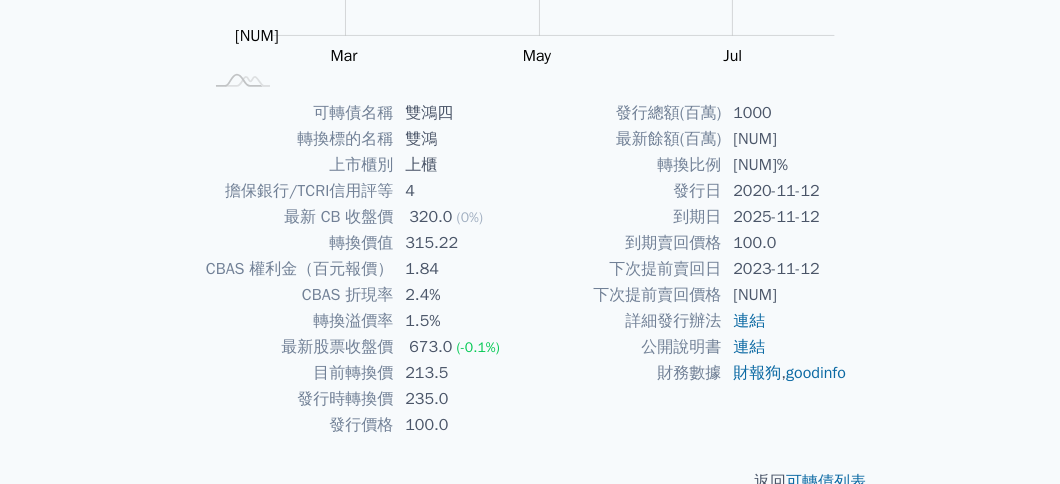 click on "235.0" at bounding box center [461, 399] 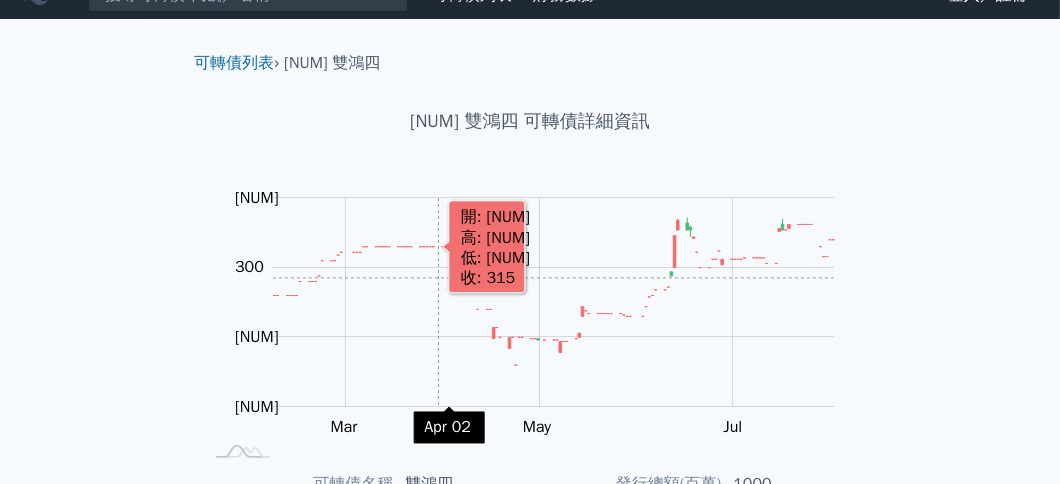 scroll, scrollTop: 0, scrollLeft: 0, axis: both 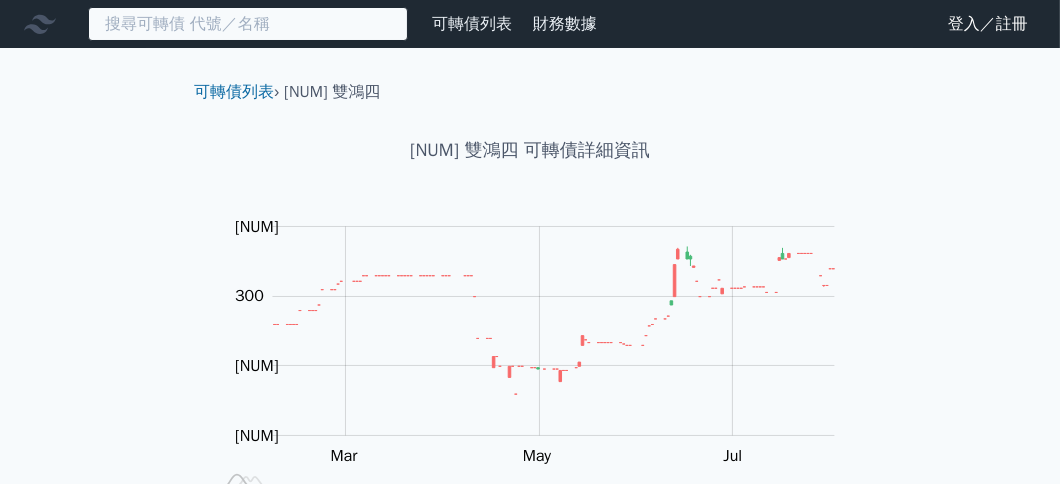 click at bounding box center (248, 24) 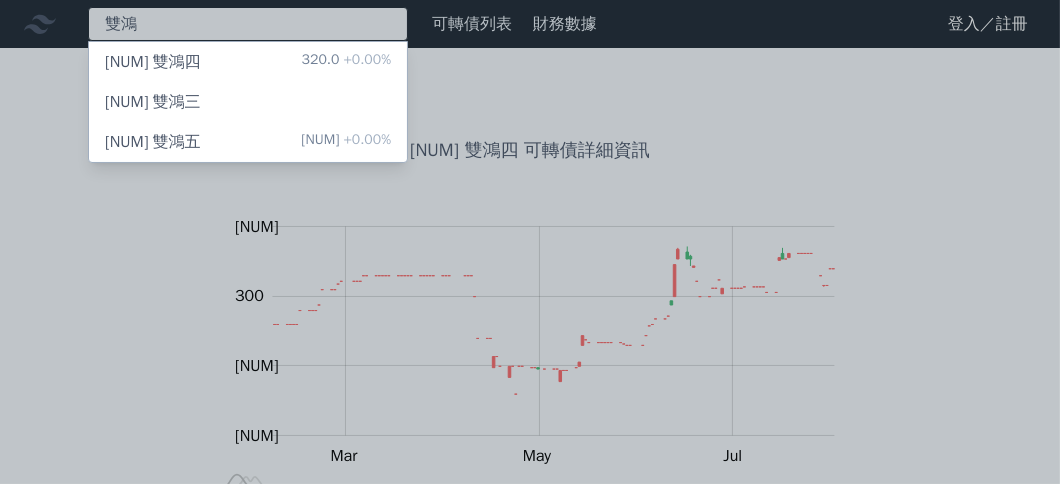 type on "雙鴻" 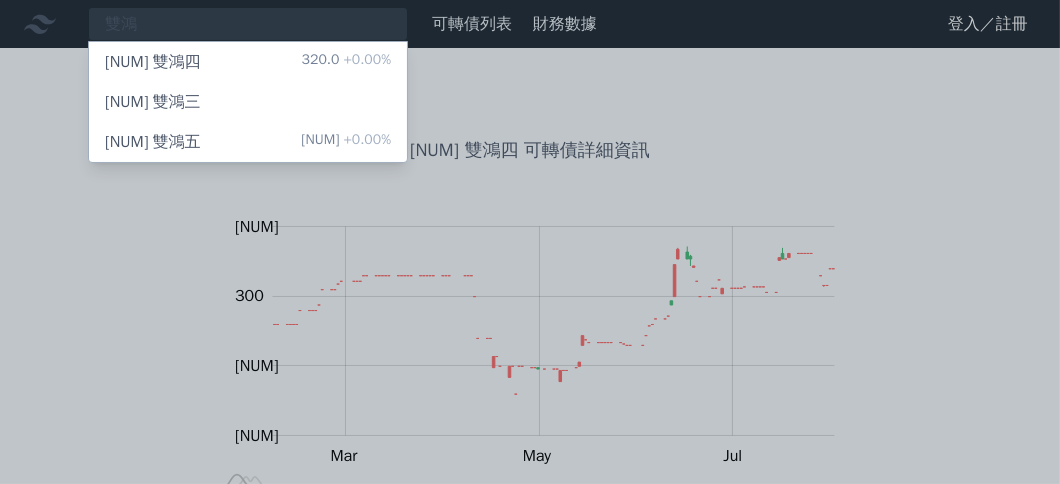 click on "[NUM] 雙鴻五
126.0 +0.00%" at bounding box center (248, 142) 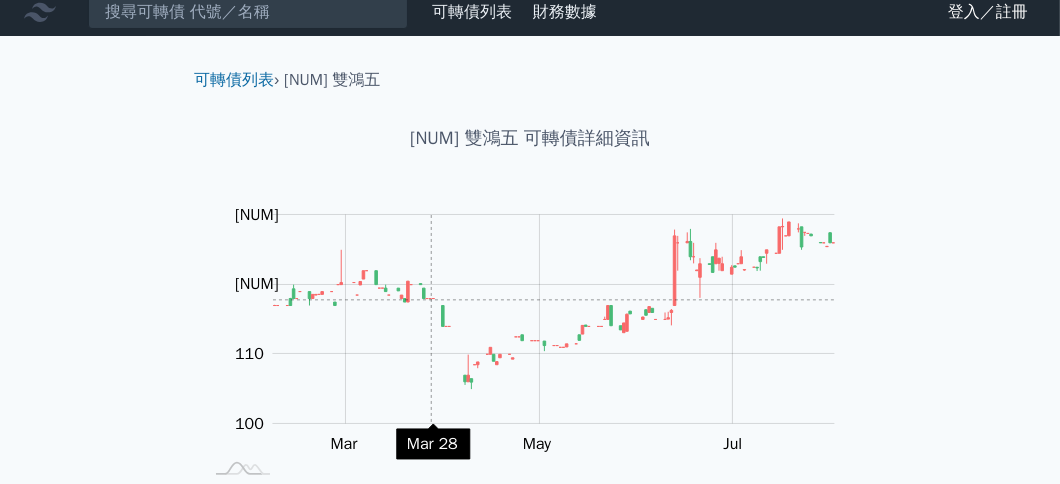 scroll, scrollTop: 0, scrollLeft: 0, axis: both 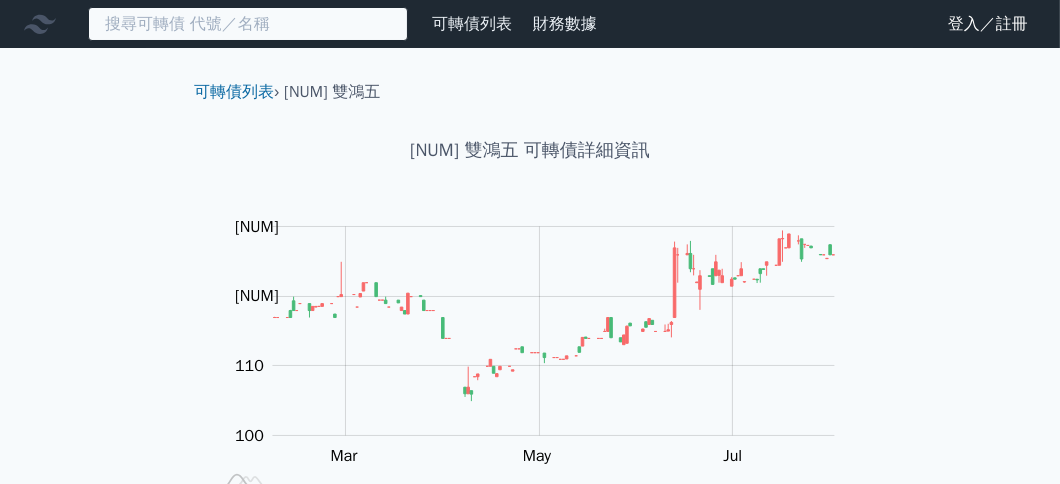 click at bounding box center (248, 24) 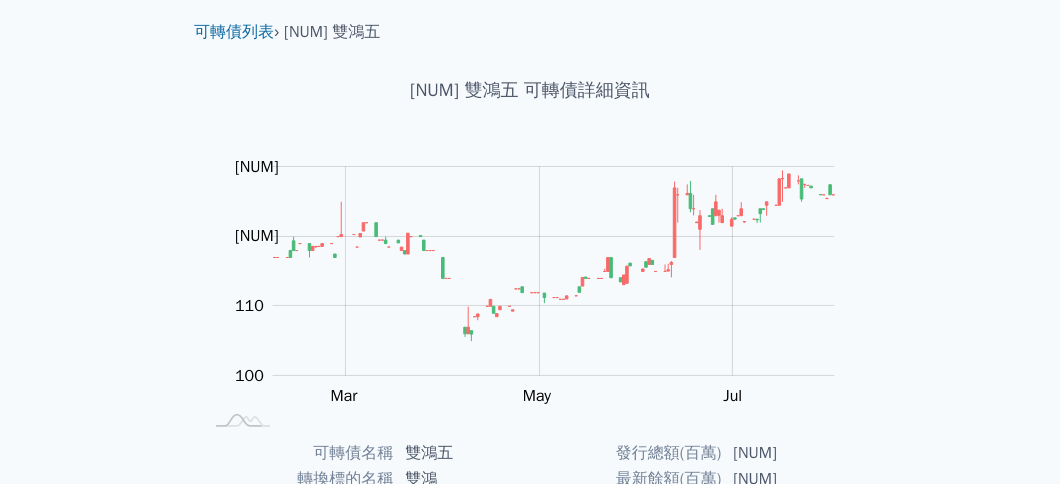 scroll, scrollTop: 0, scrollLeft: 0, axis: both 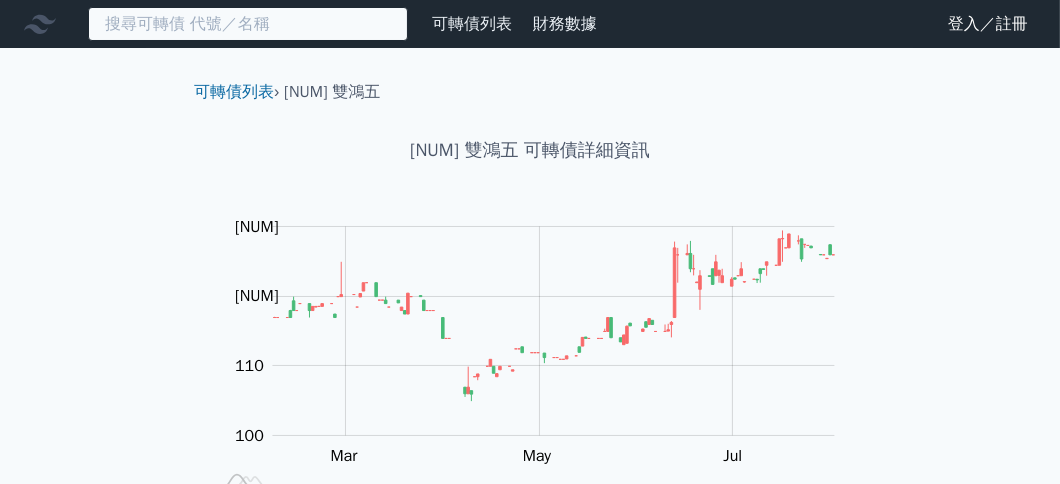 click at bounding box center [248, 24] 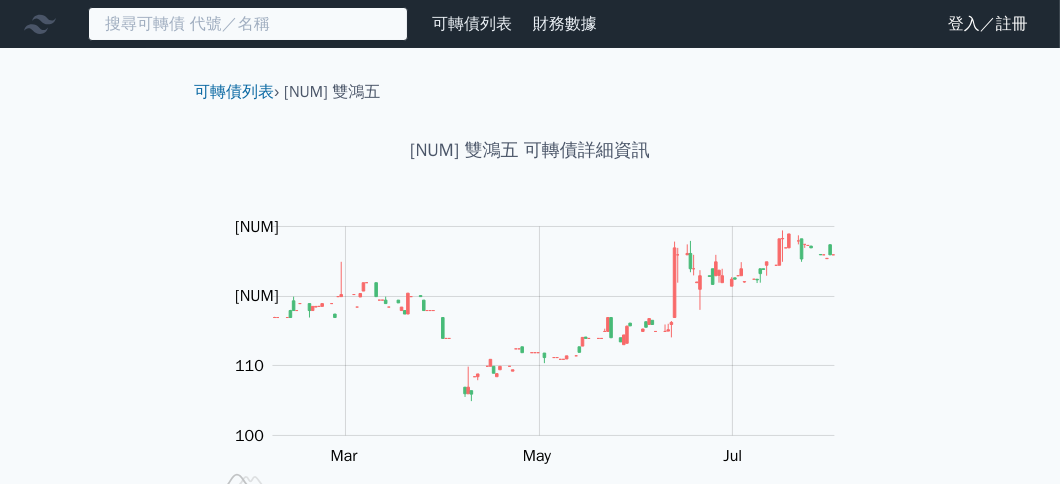 click at bounding box center [248, 24] 